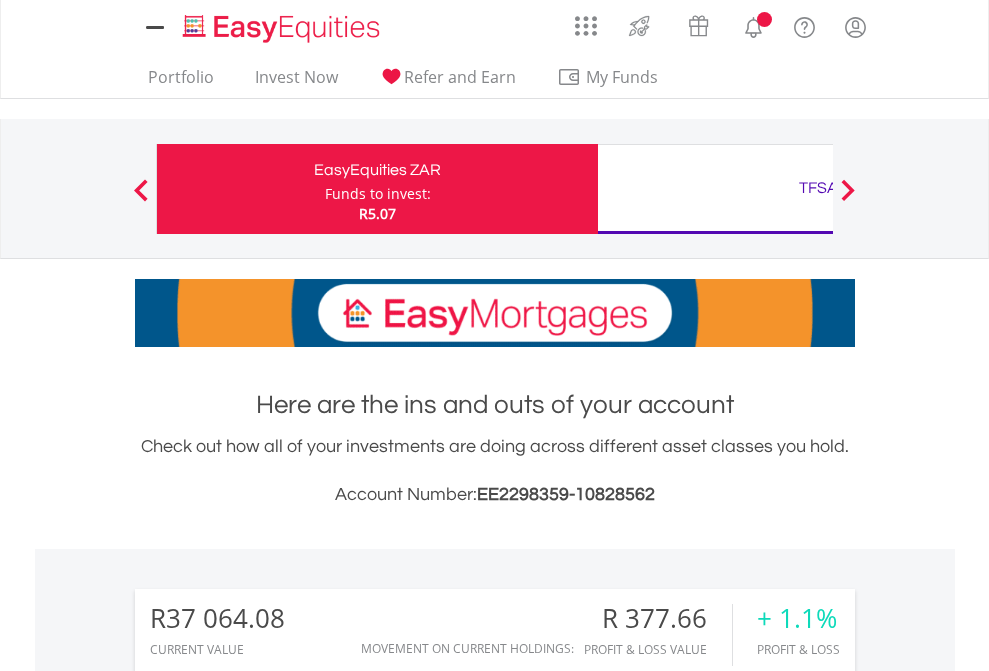 scroll, scrollTop: 0, scrollLeft: 0, axis: both 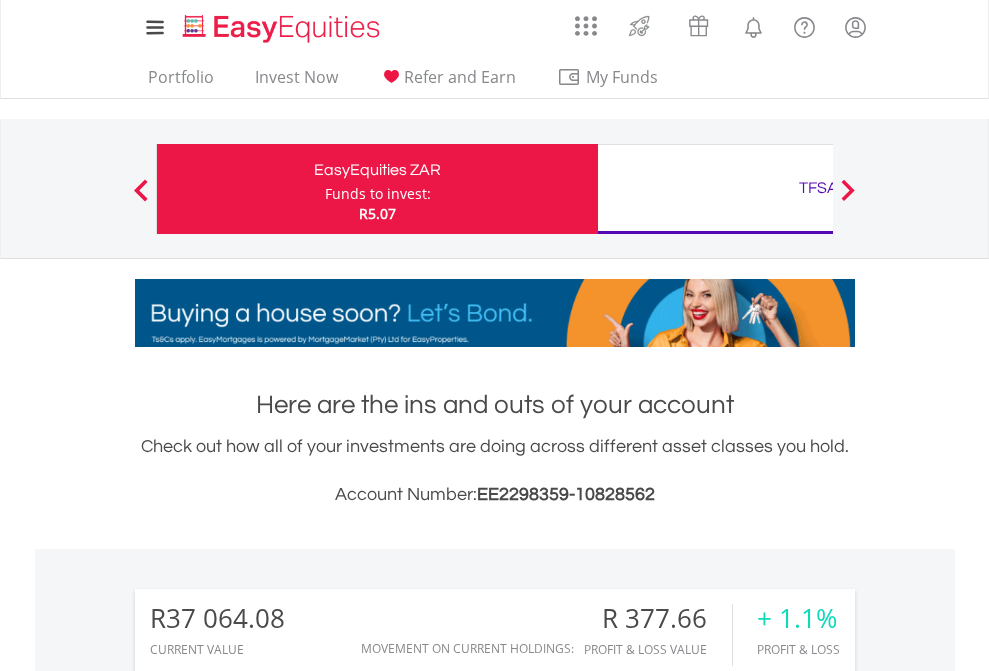 click on "Funds to invest:" at bounding box center [378, 194] 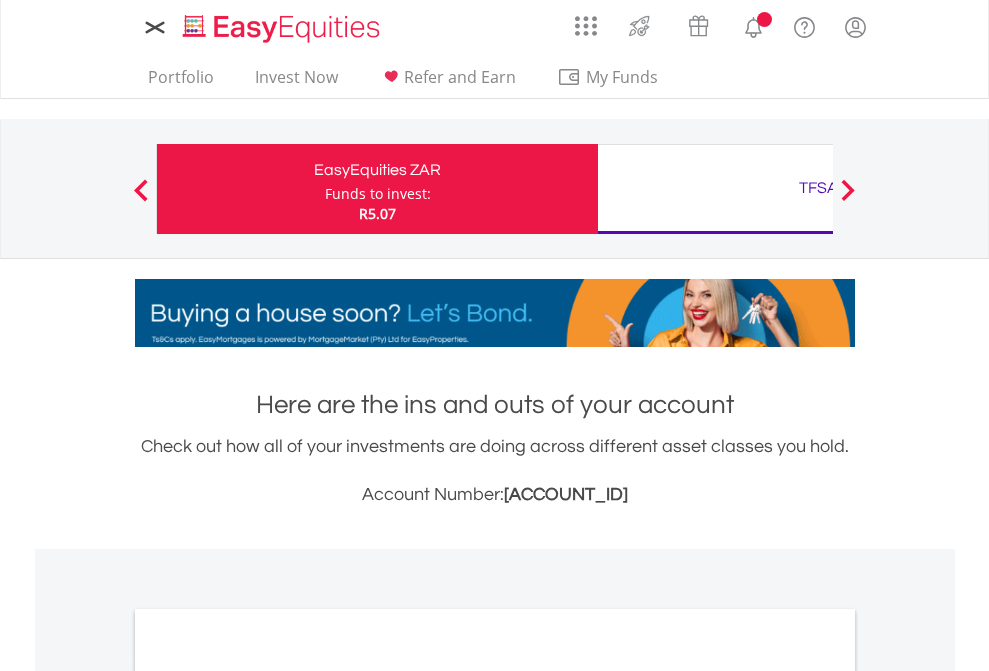scroll, scrollTop: 0, scrollLeft: 0, axis: both 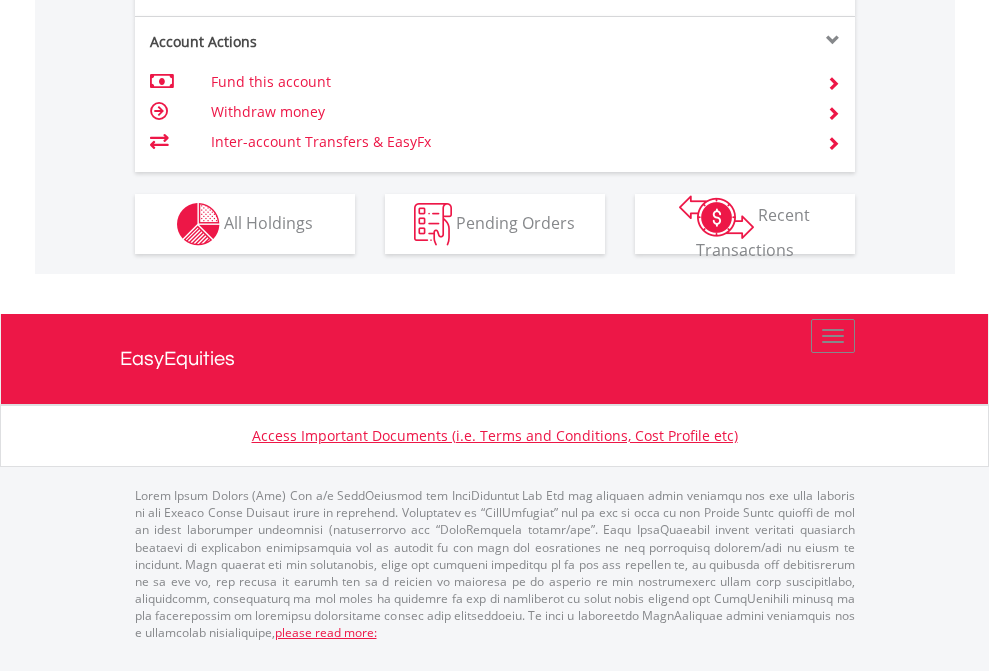 click on "Investment types" at bounding box center [706, -337] 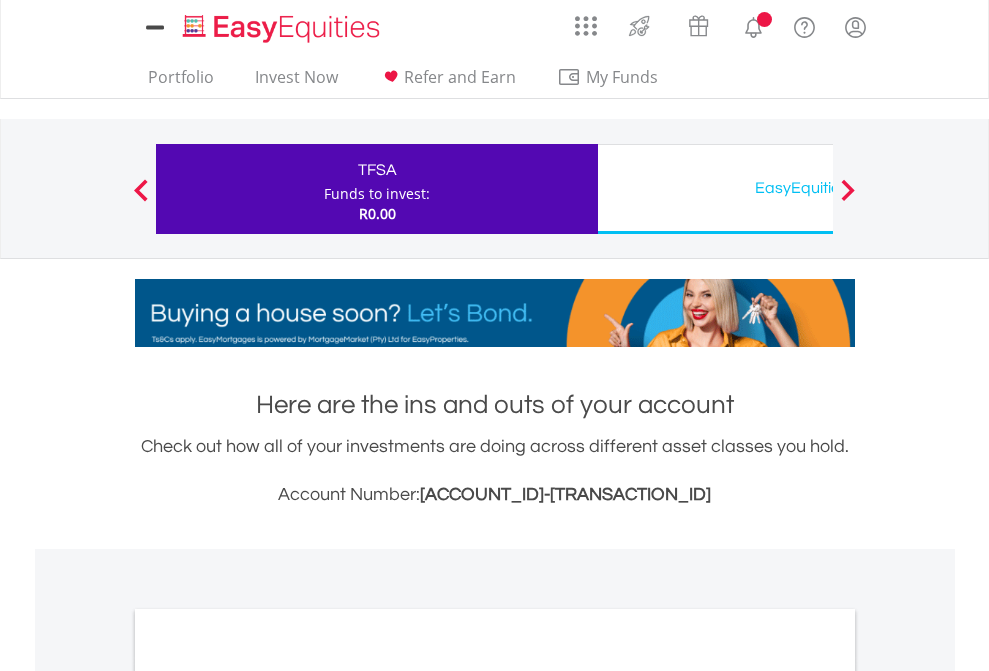 scroll, scrollTop: 0, scrollLeft: 0, axis: both 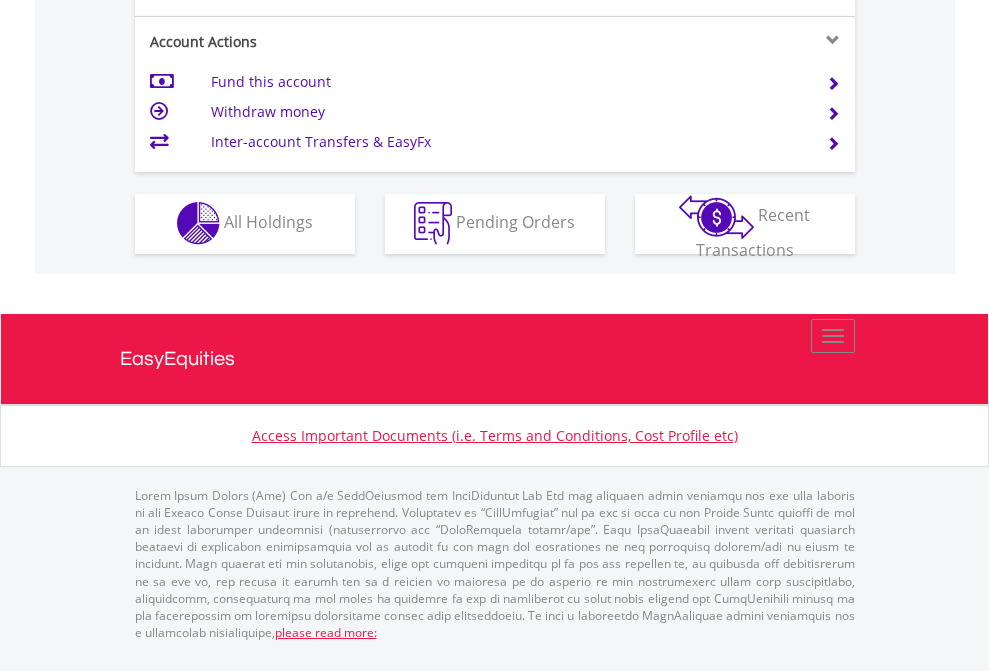 click on "Investment types" at bounding box center (706, -353) 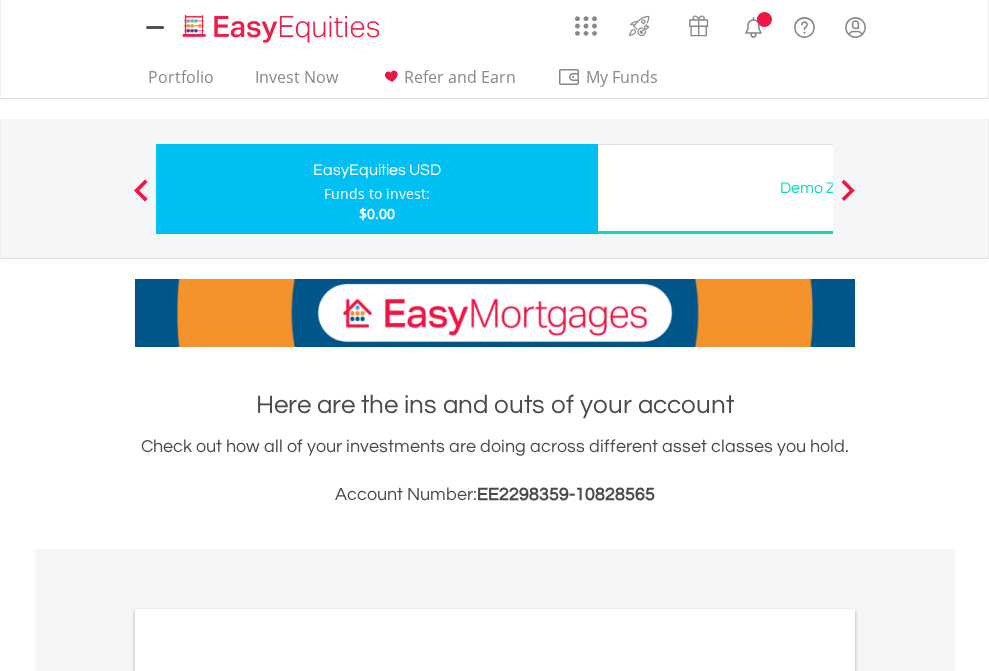 scroll, scrollTop: 0, scrollLeft: 0, axis: both 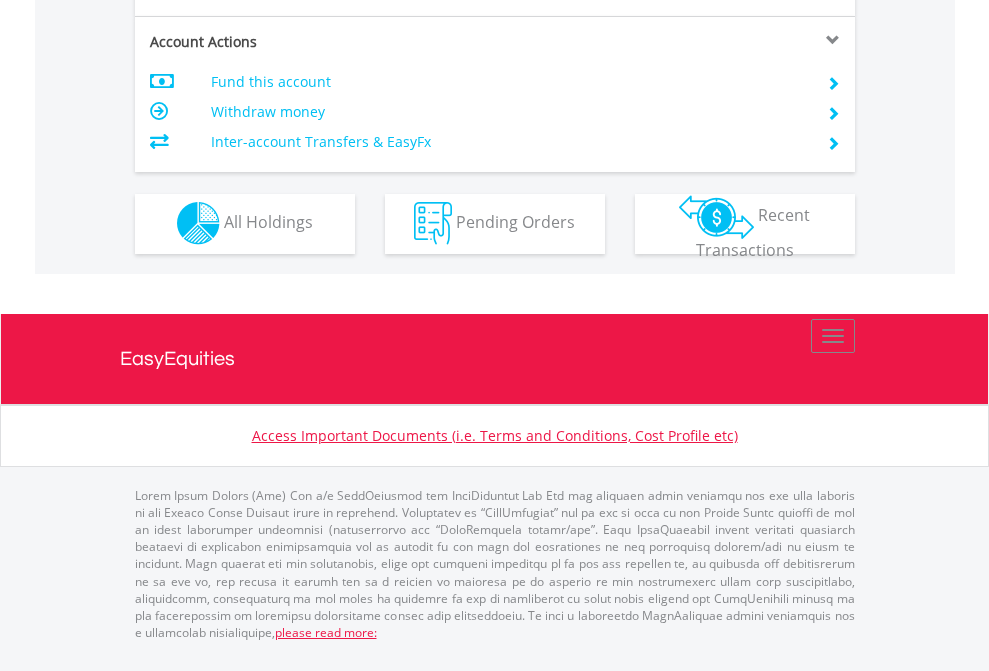 click on "Investment types" at bounding box center (706, -353) 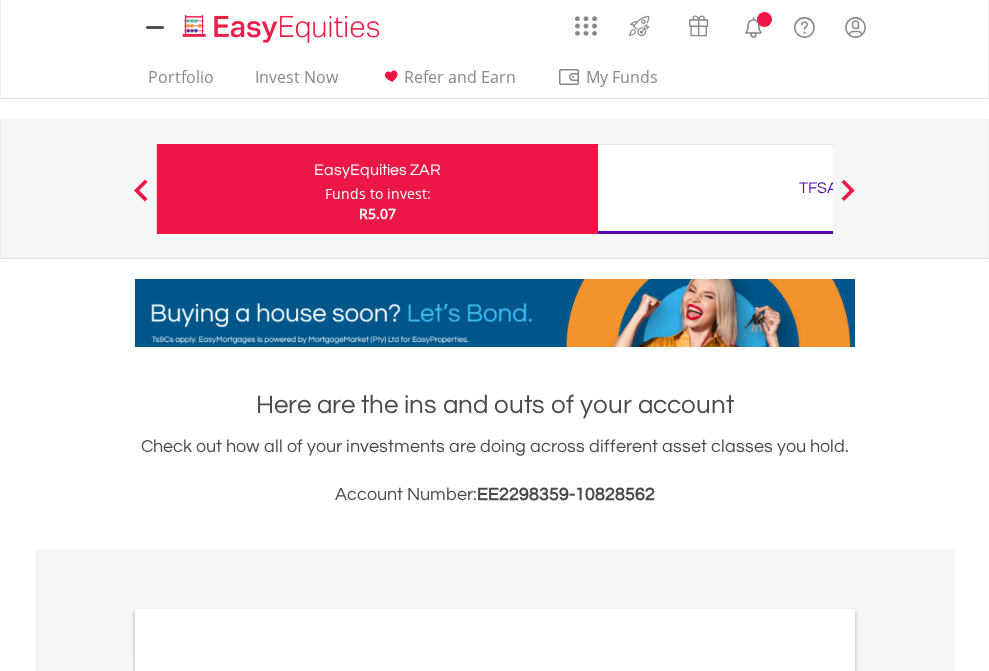 scroll, scrollTop: 0, scrollLeft: 0, axis: both 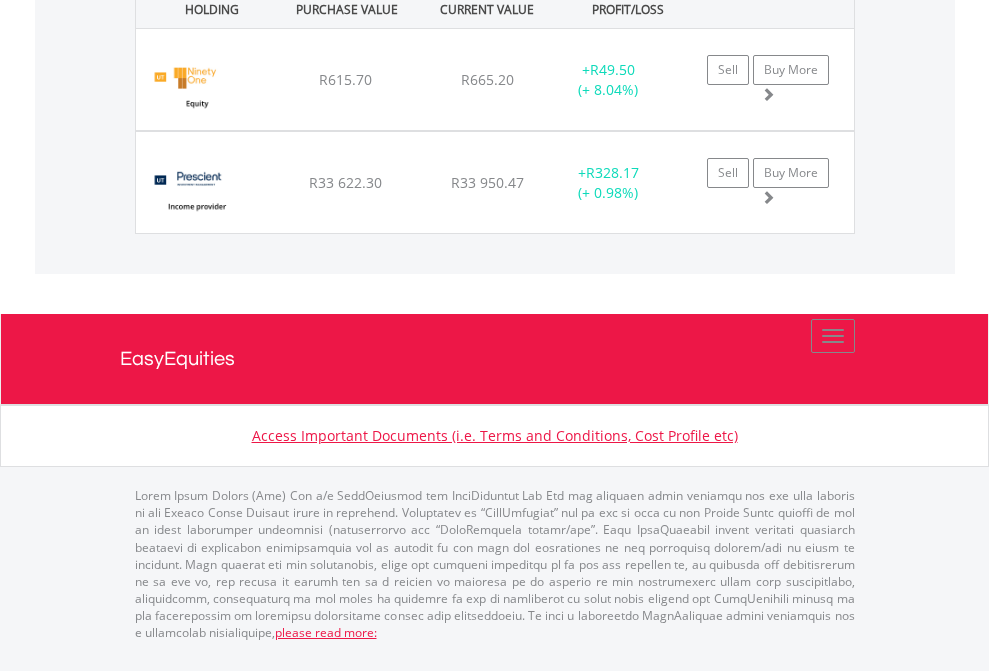 click on "TFSA" at bounding box center [818, -1070] 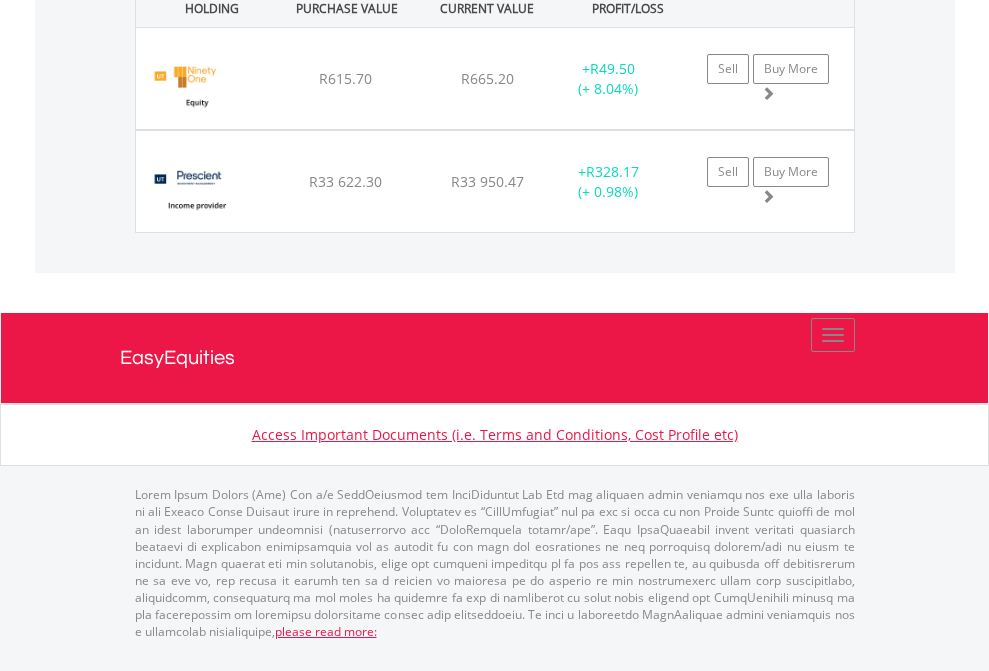 scroll, scrollTop: 144, scrollLeft: 0, axis: vertical 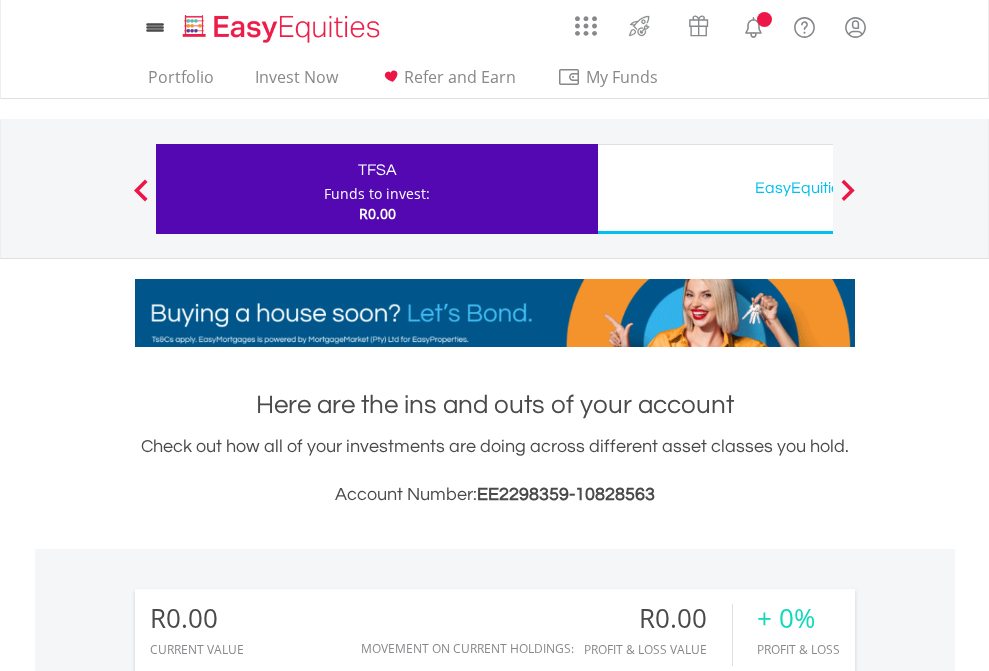 click on "All Holdings" at bounding box center [268, 1442] 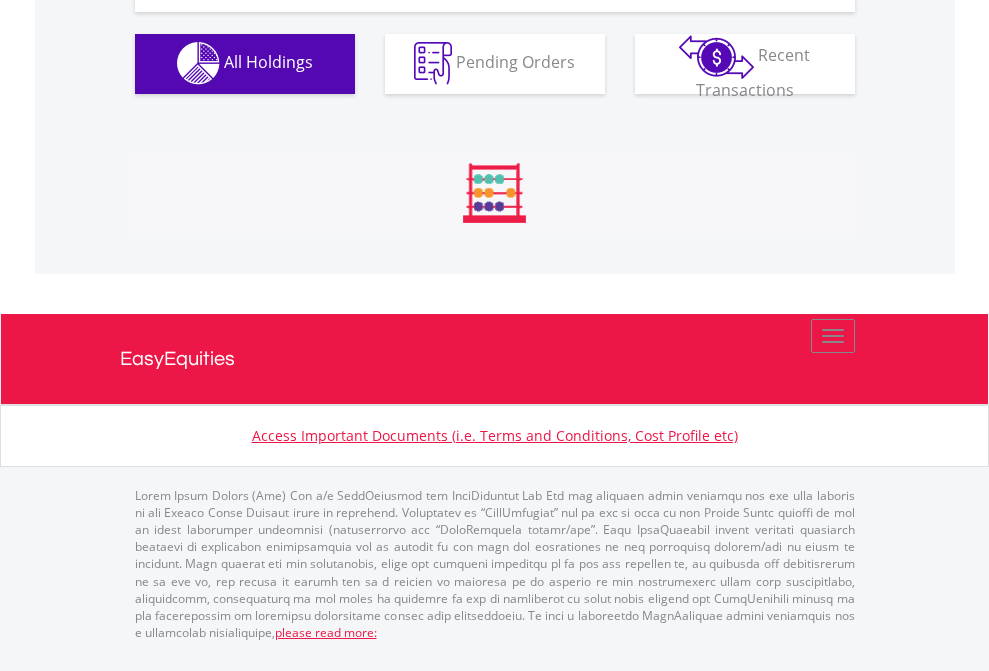 scroll, scrollTop: 1980, scrollLeft: 0, axis: vertical 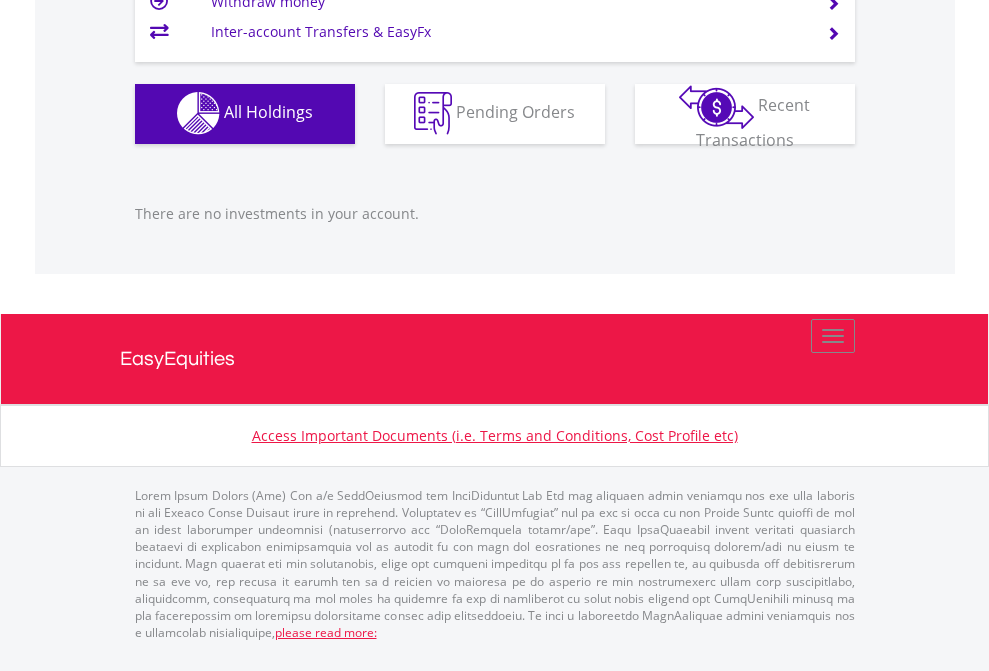 click on "EasyEquities USD" at bounding box center (818, -1142) 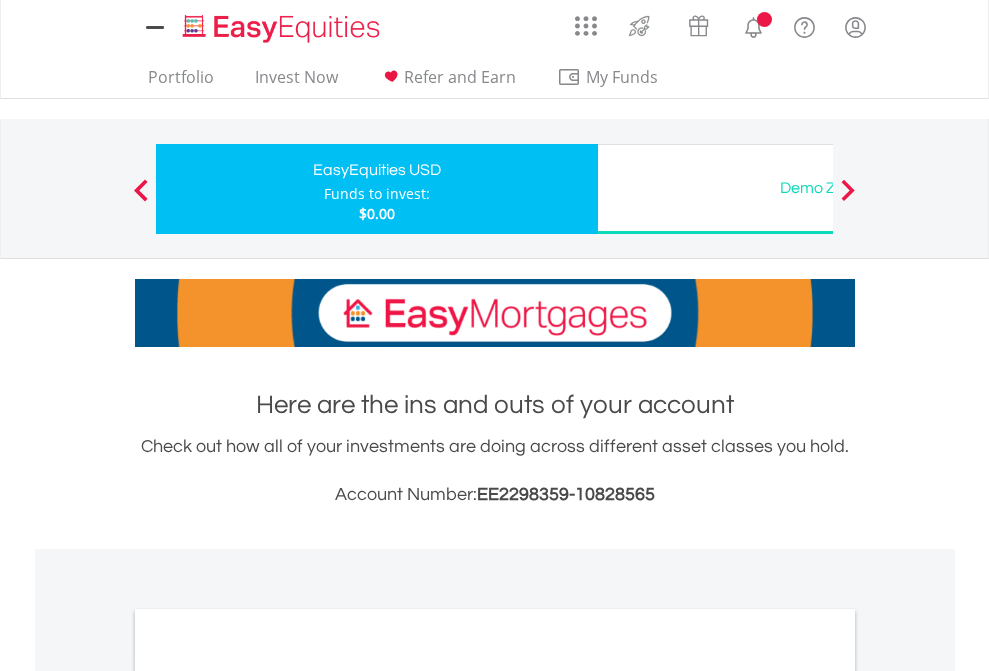 scroll, scrollTop: 0, scrollLeft: 0, axis: both 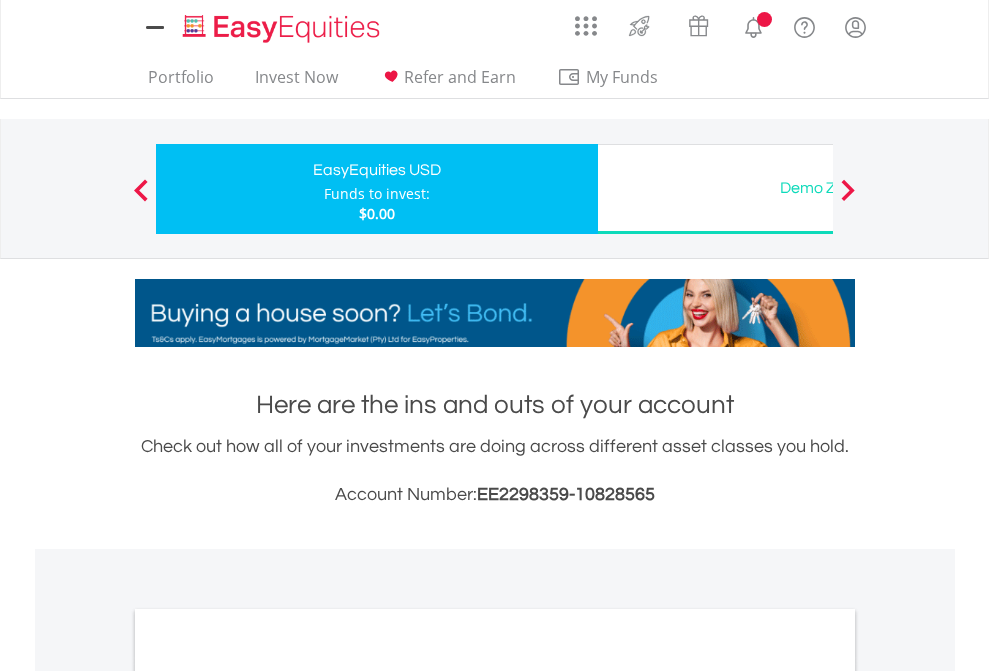 click on "All Holdings" at bounding box center [268, 1096] 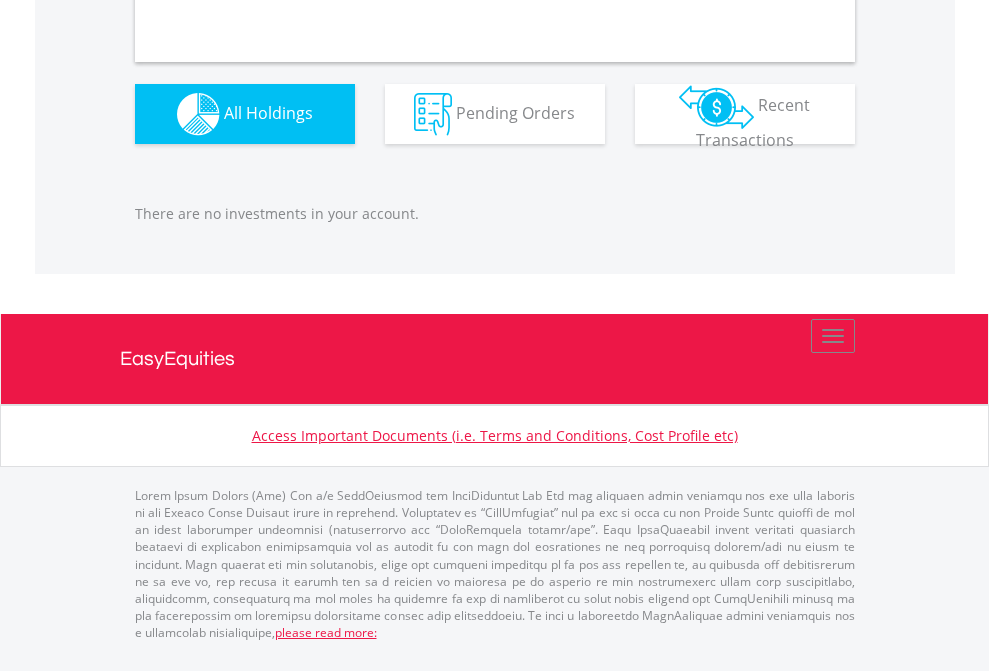 scroll, scrollTop: 1980, scrollLeft: 0, axis: vertical 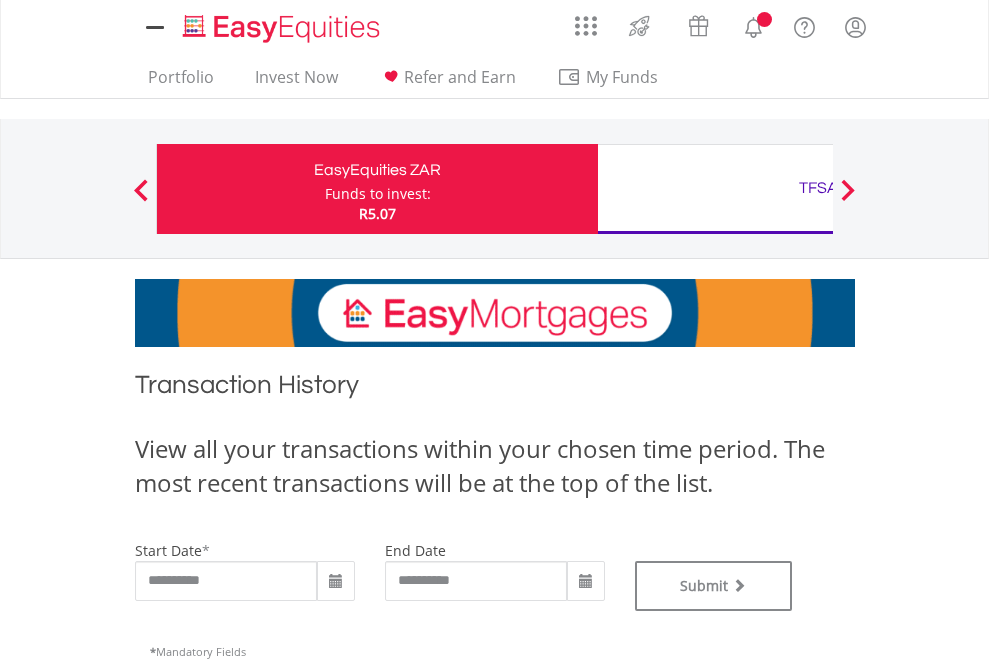 type on "**********" 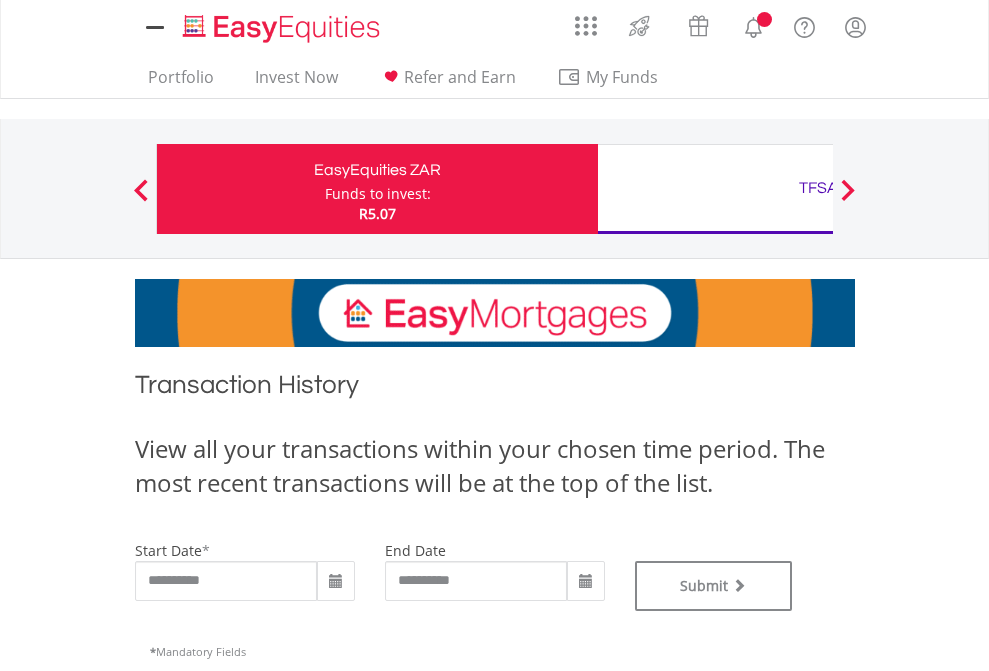 scroll, scrollTop: 0, scrollLeft: 0, axis: both 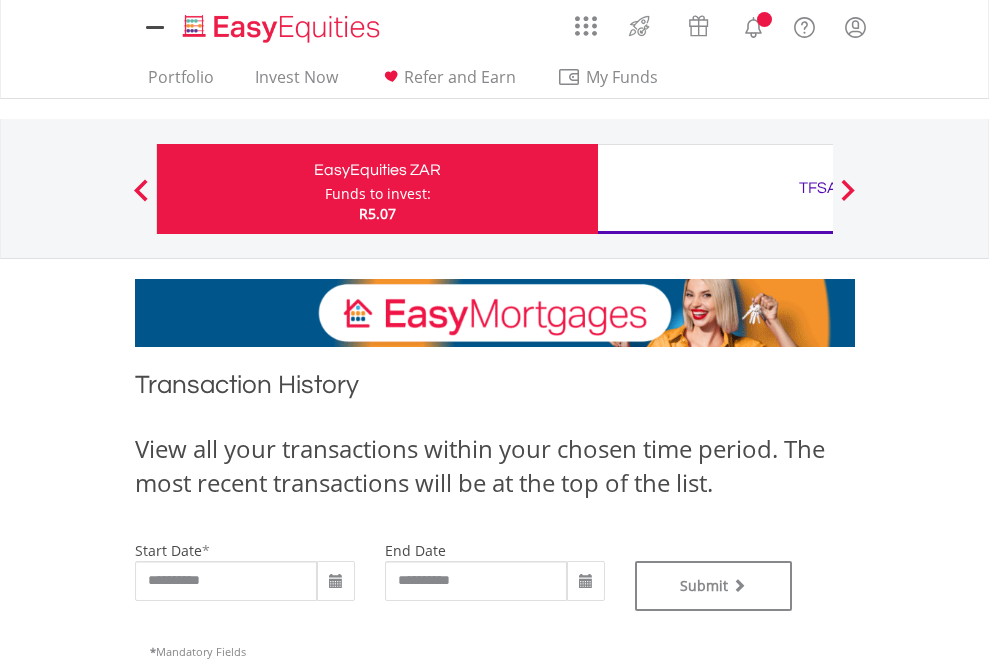 type on "**********" 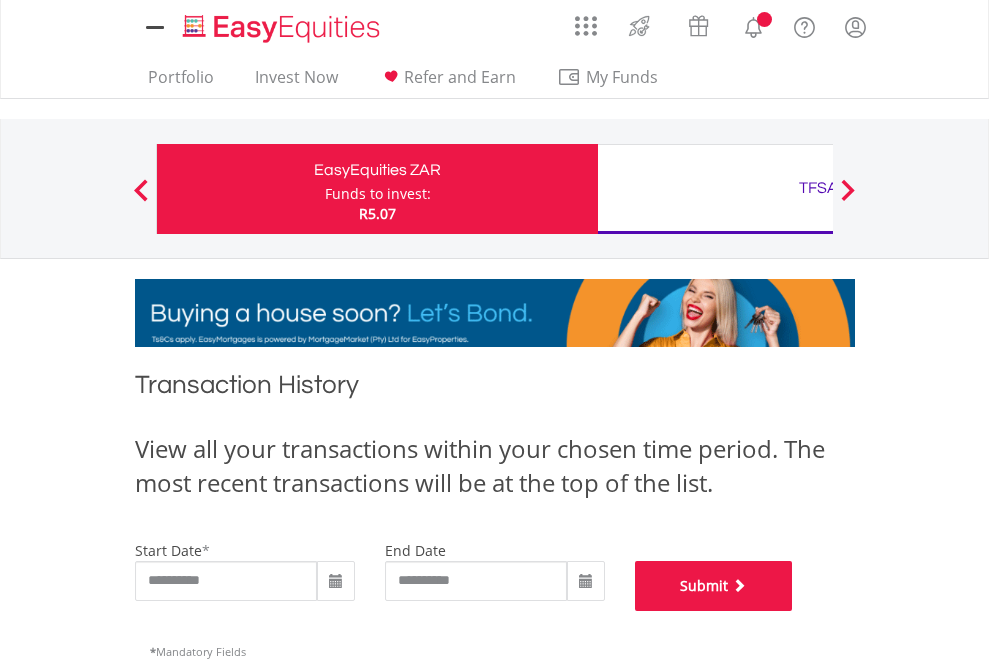 click on "Submit" at bounding box center [714, 586] 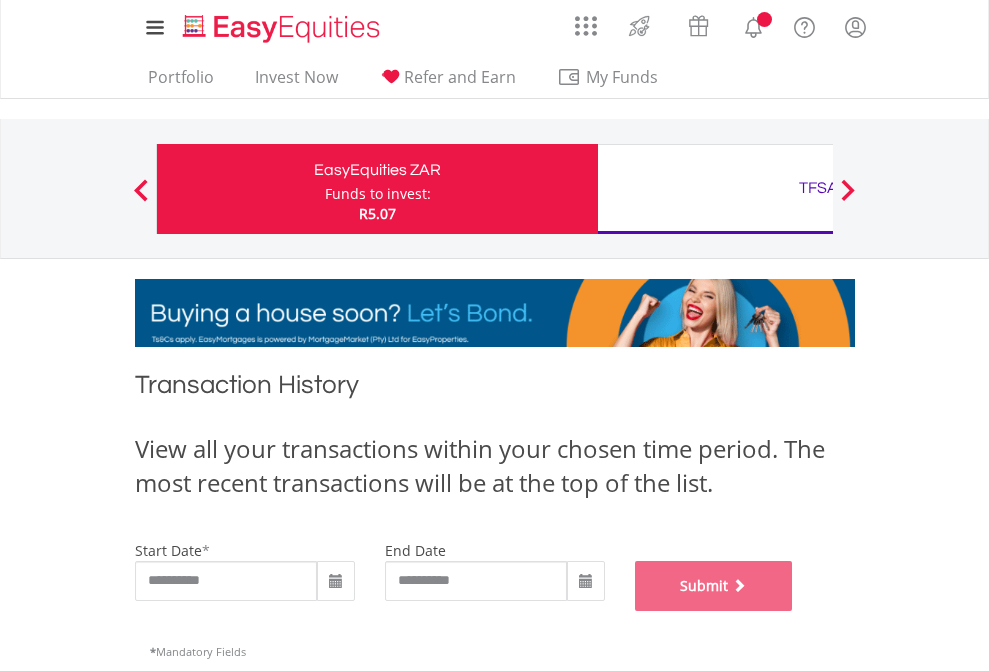scroll, scrollTop: 811, scrollLeft: 0, axis: vertical 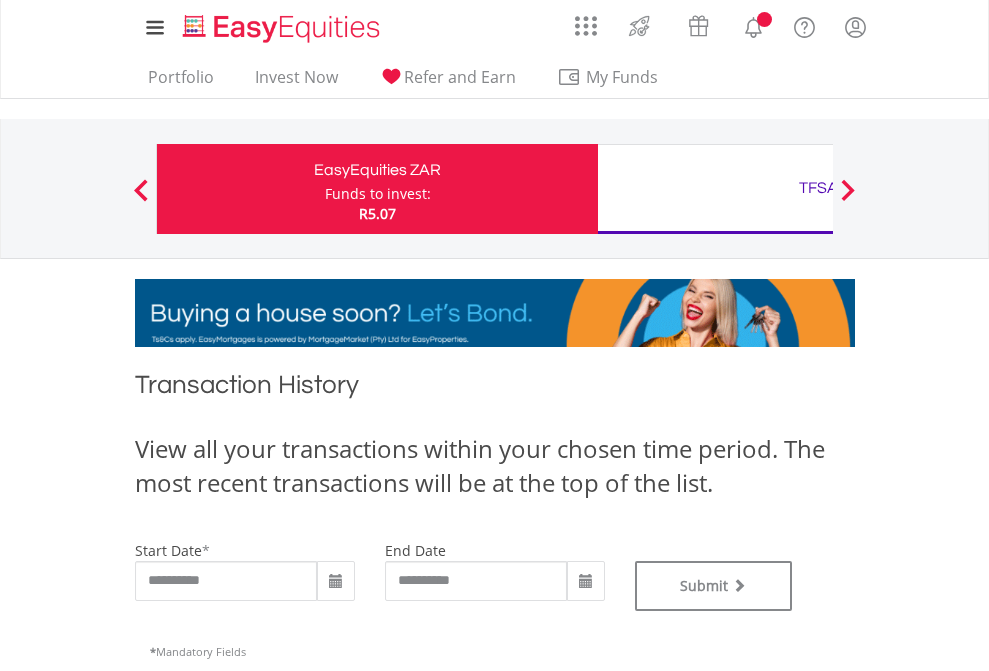 click on "TFSA" at bounding box center [818, 188] 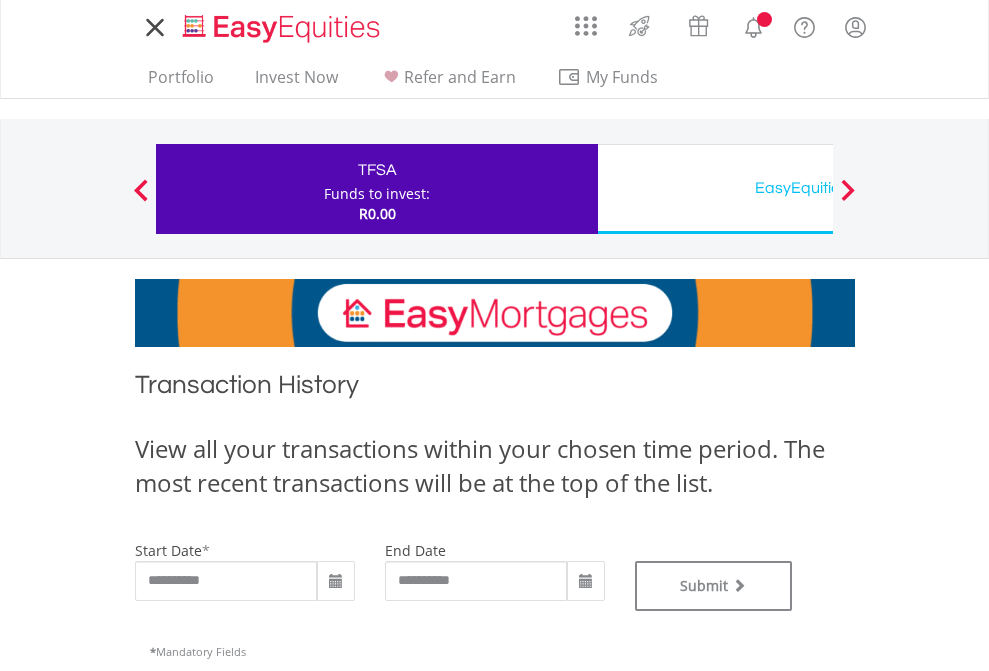 scroll, scrollTop: 0, scrollLeft: 0, axis: both 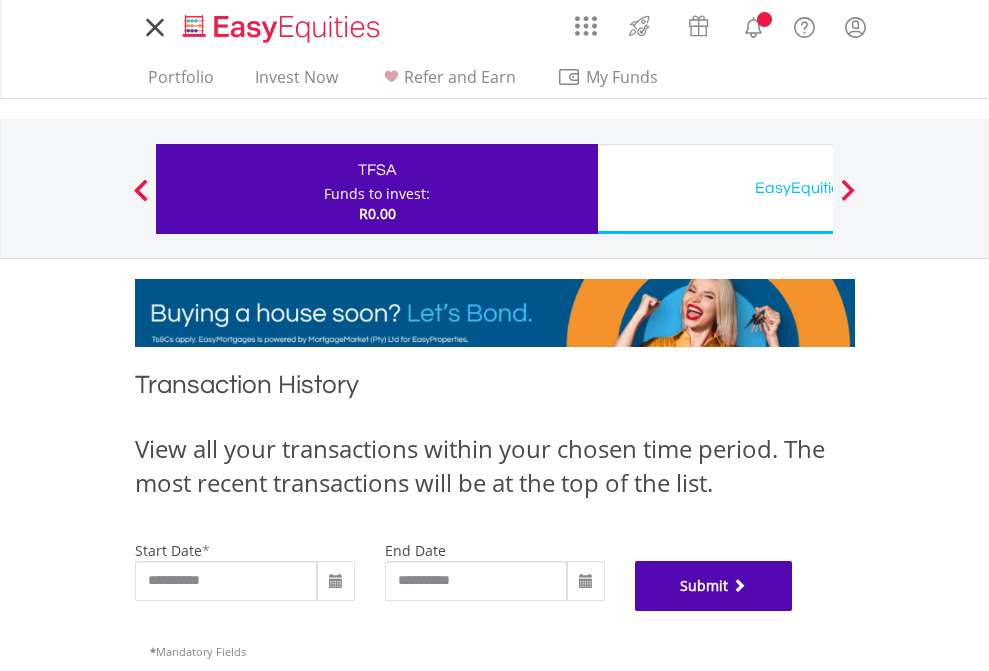 click on "Submit" at bounding box center [714, 586] 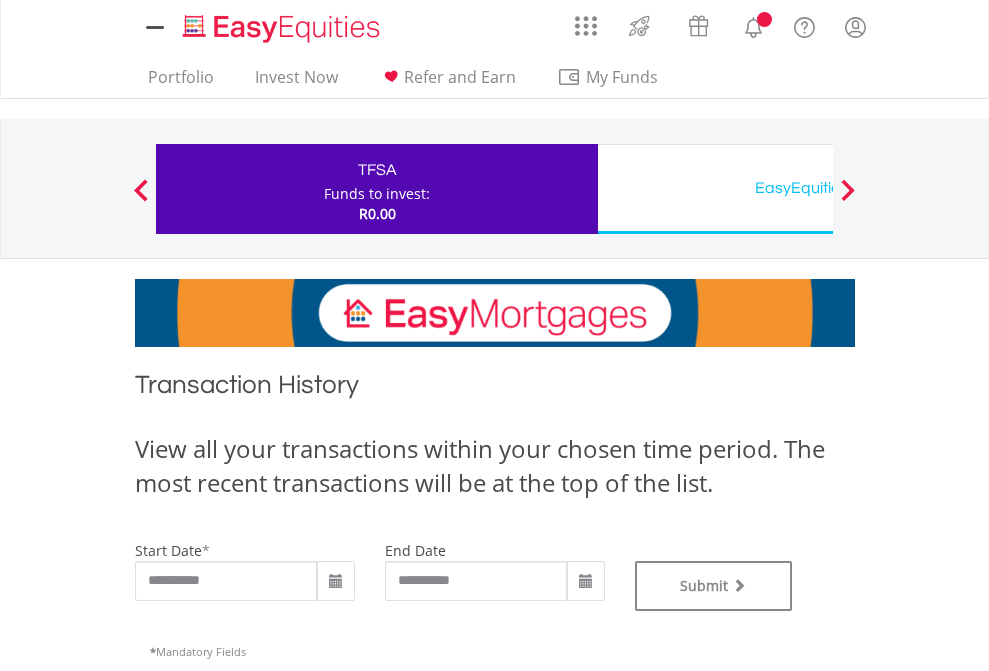 scroll, scrollTop: 0, scrollLeft: 0, axis: both 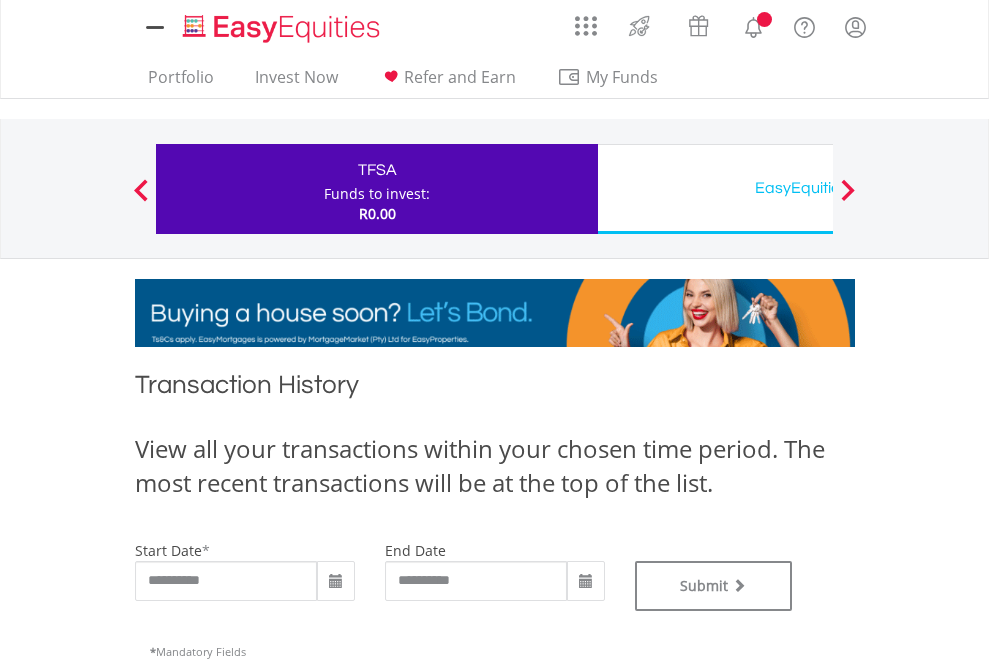 click on "EasyEquities USD" at bounding box center (818, 188) 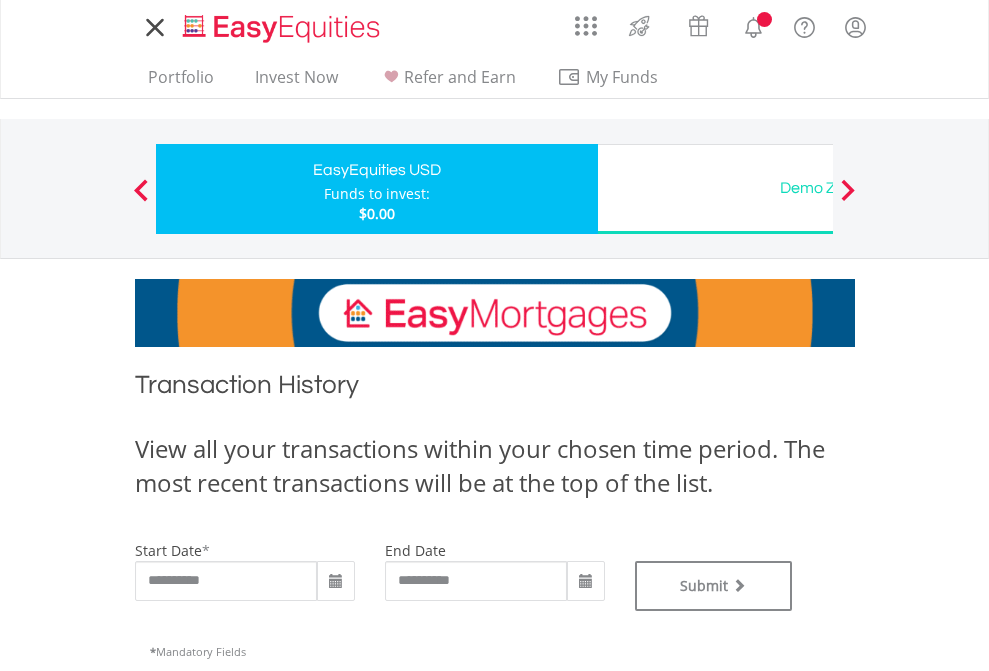 scroll, scrollTop: 0, scrollLeft: 0, axis: both 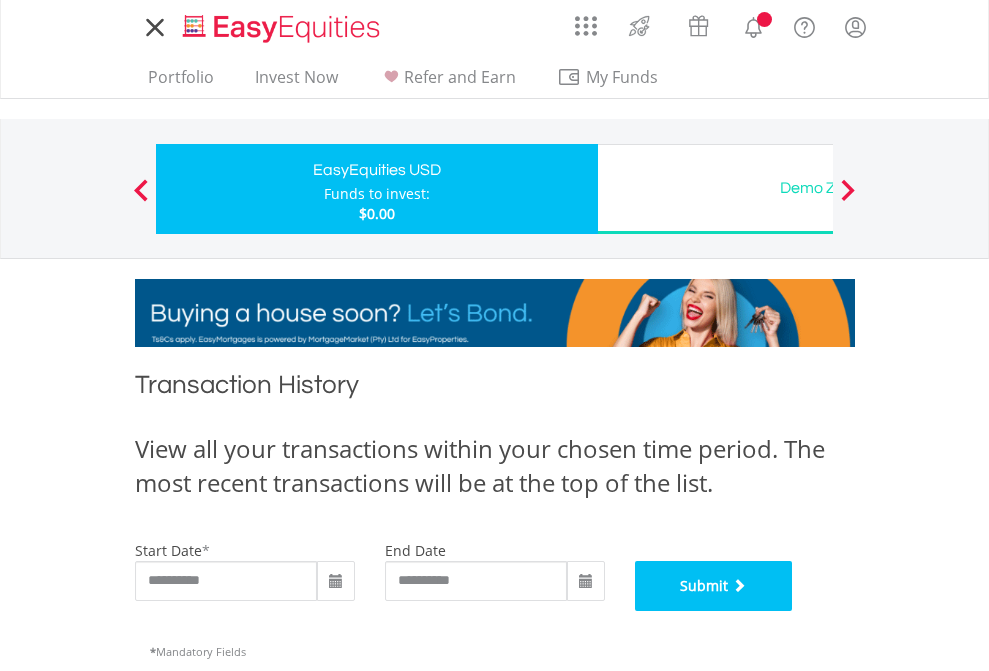 click on "Submit" at bounding box center (714, 586) 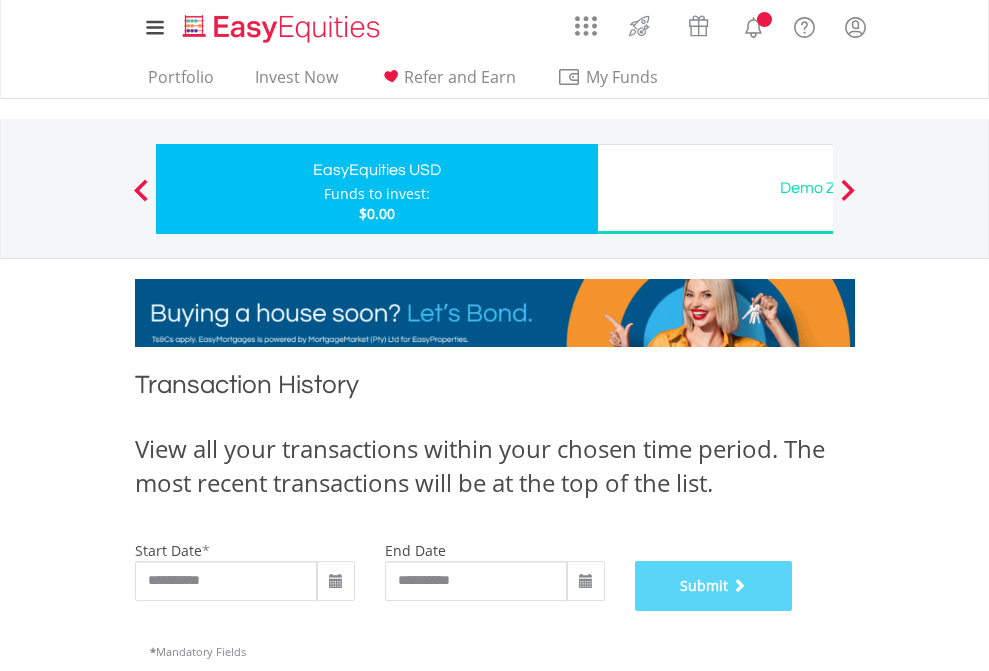 scroll, scrollTop: 811, scrollLeft: 0, axis: vertical 